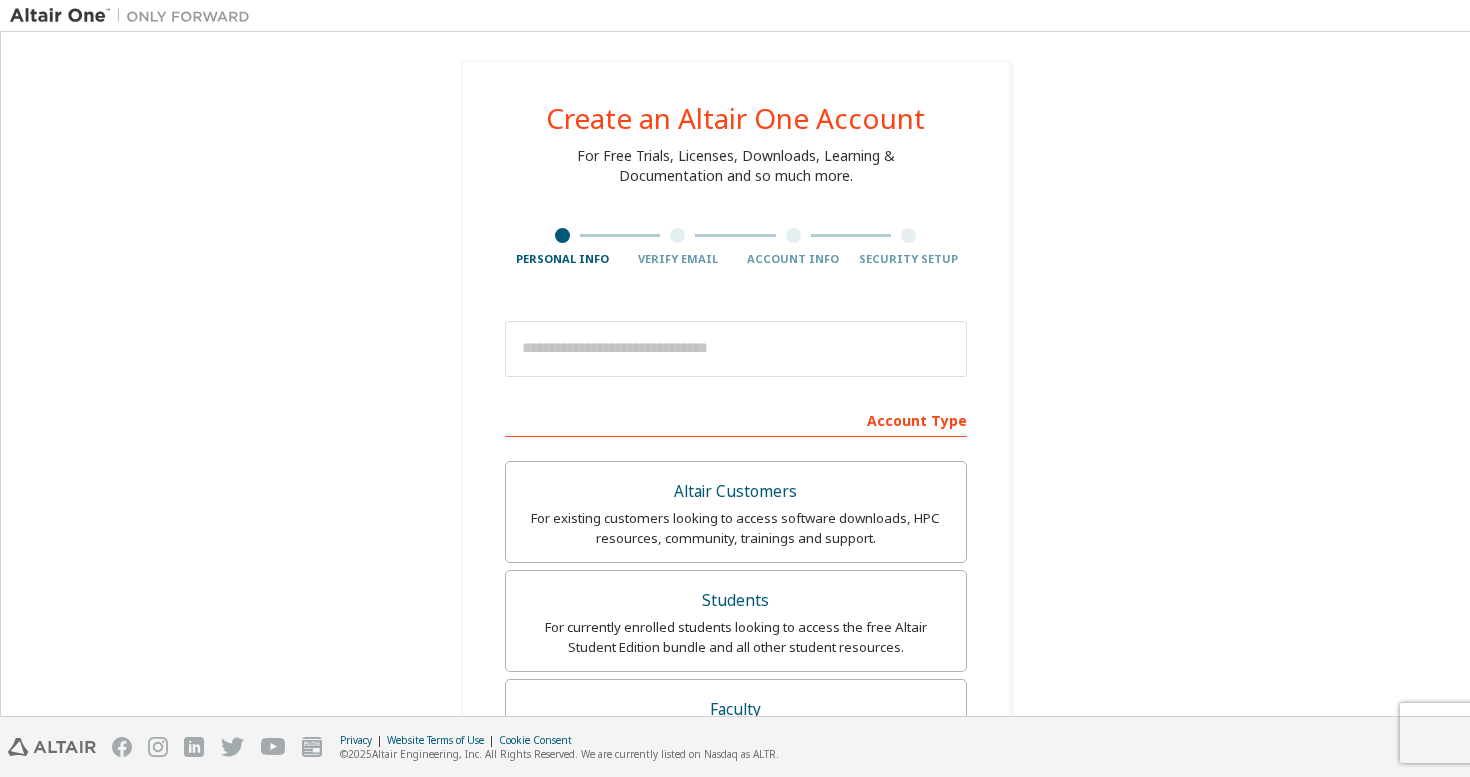 scroll, scrollTop: 0, scrollLeft: 0, axis: both 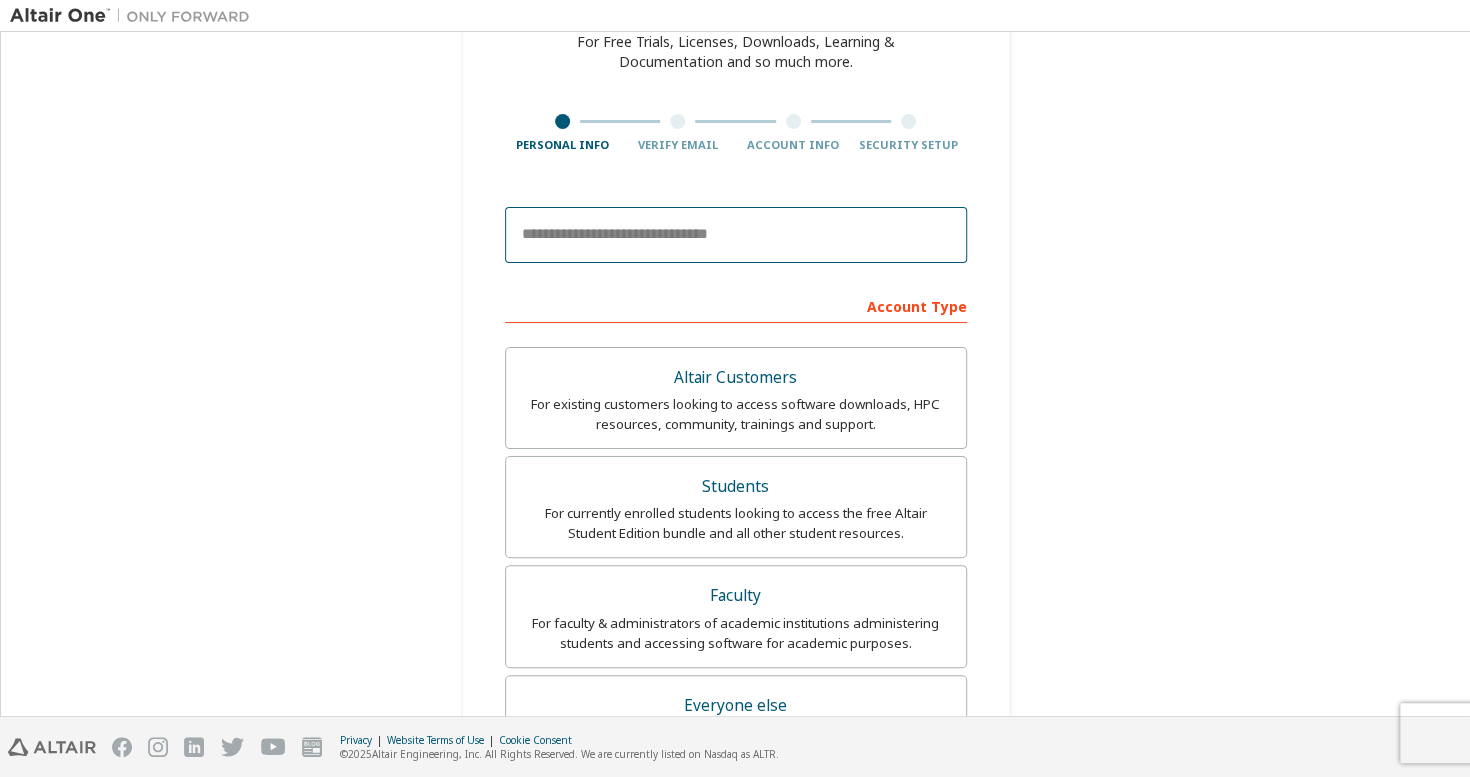 click at bounding box center (736, 235) 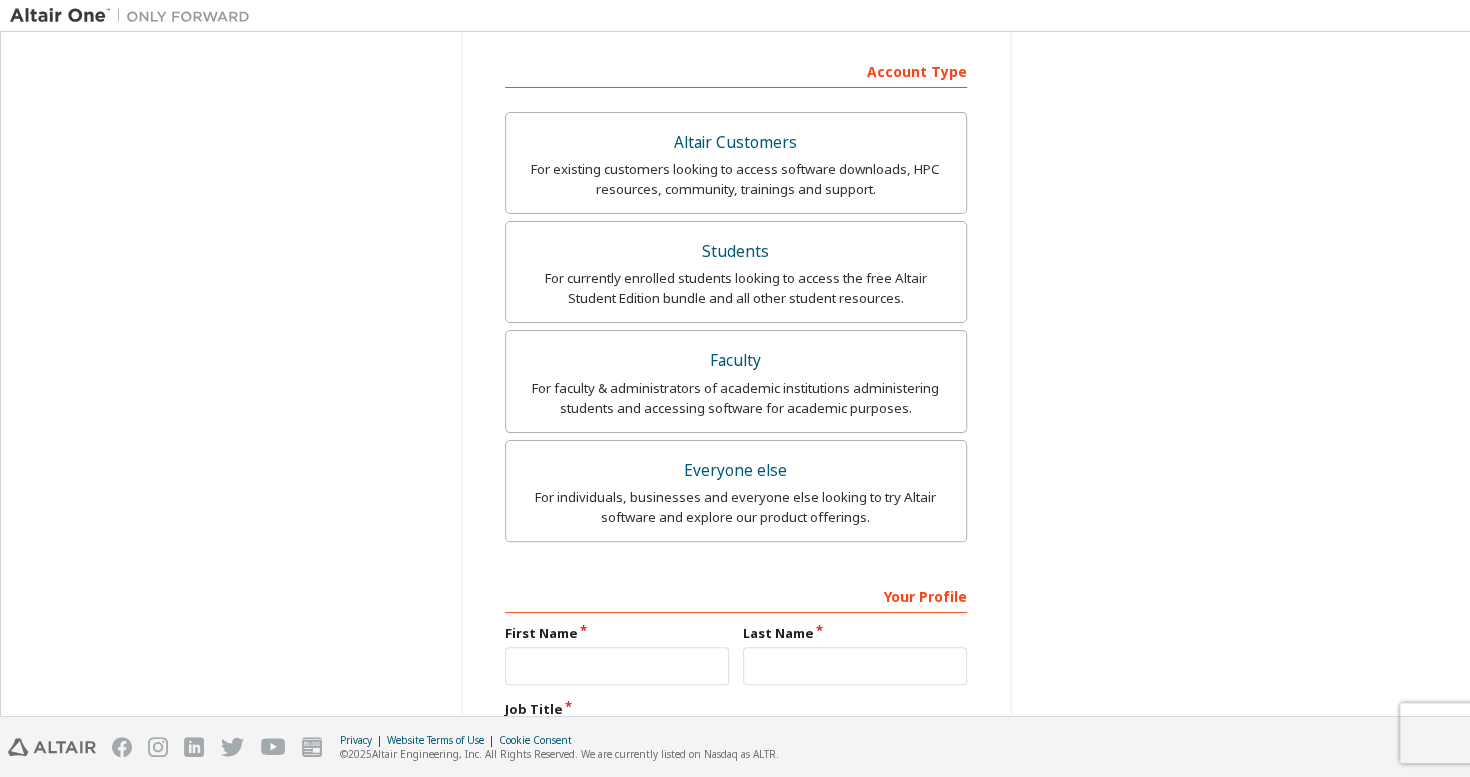 scroll, scrollTop: 456, scrollLeft: 0, axis: vertical 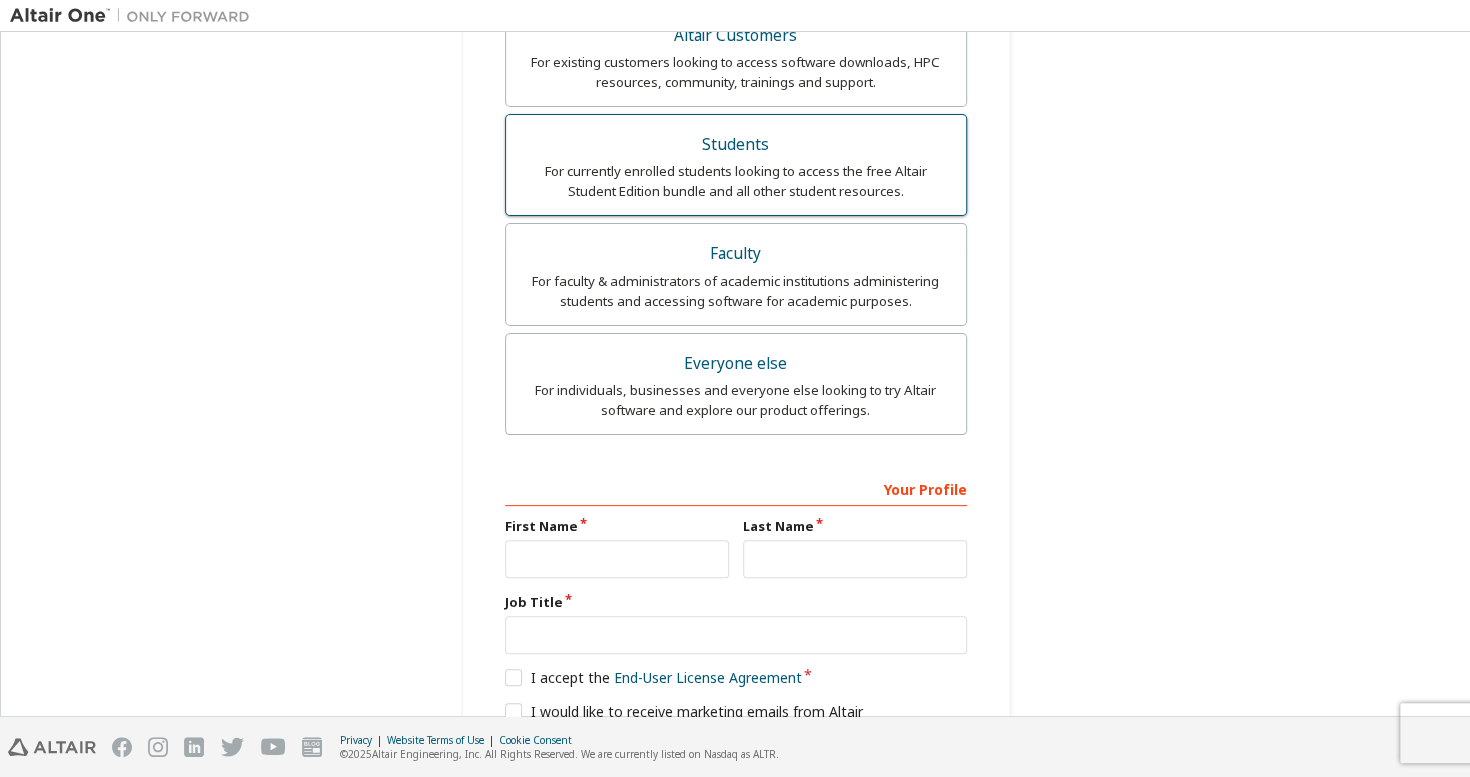 type on "**********" 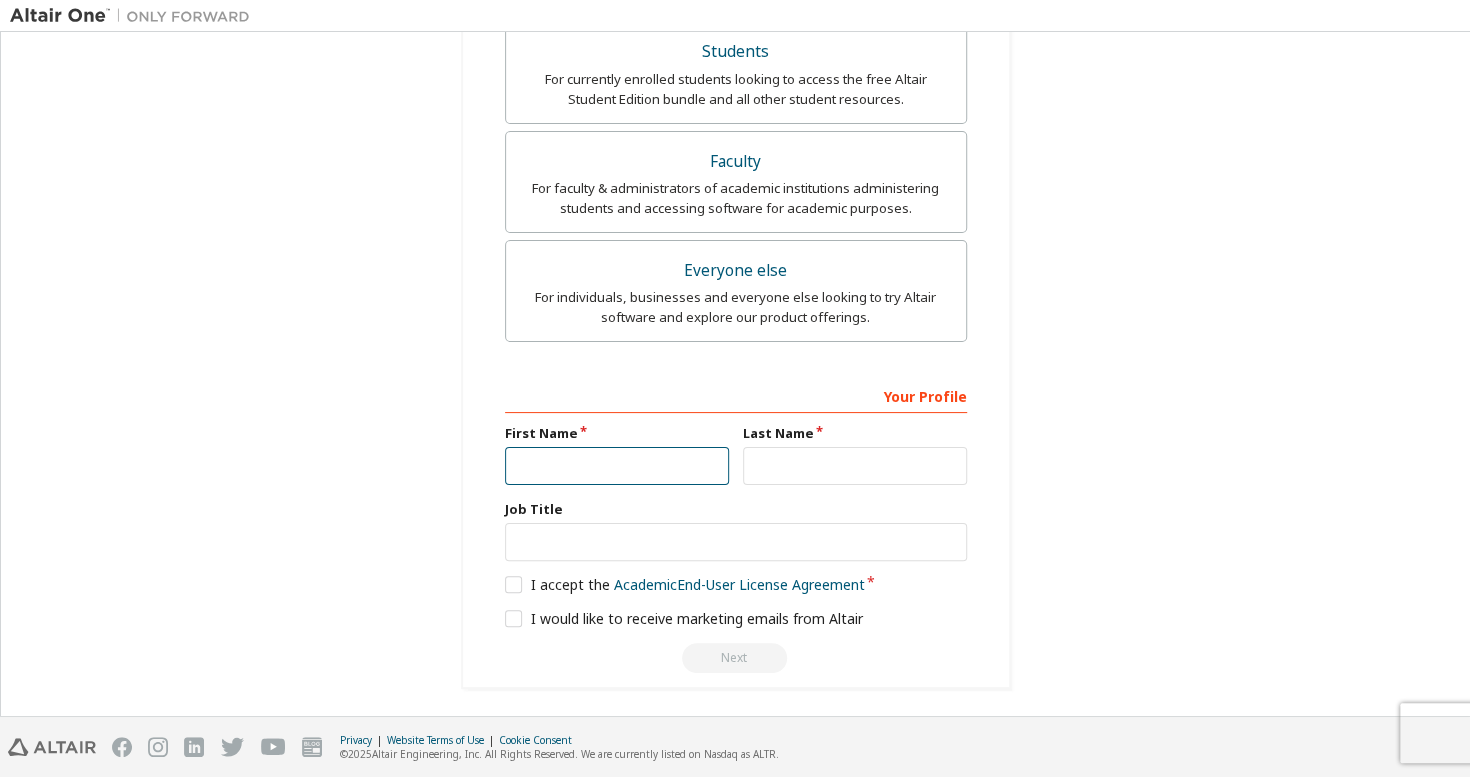scroll, scrollTop: 549, scrollLeft: 0, axis: vertical 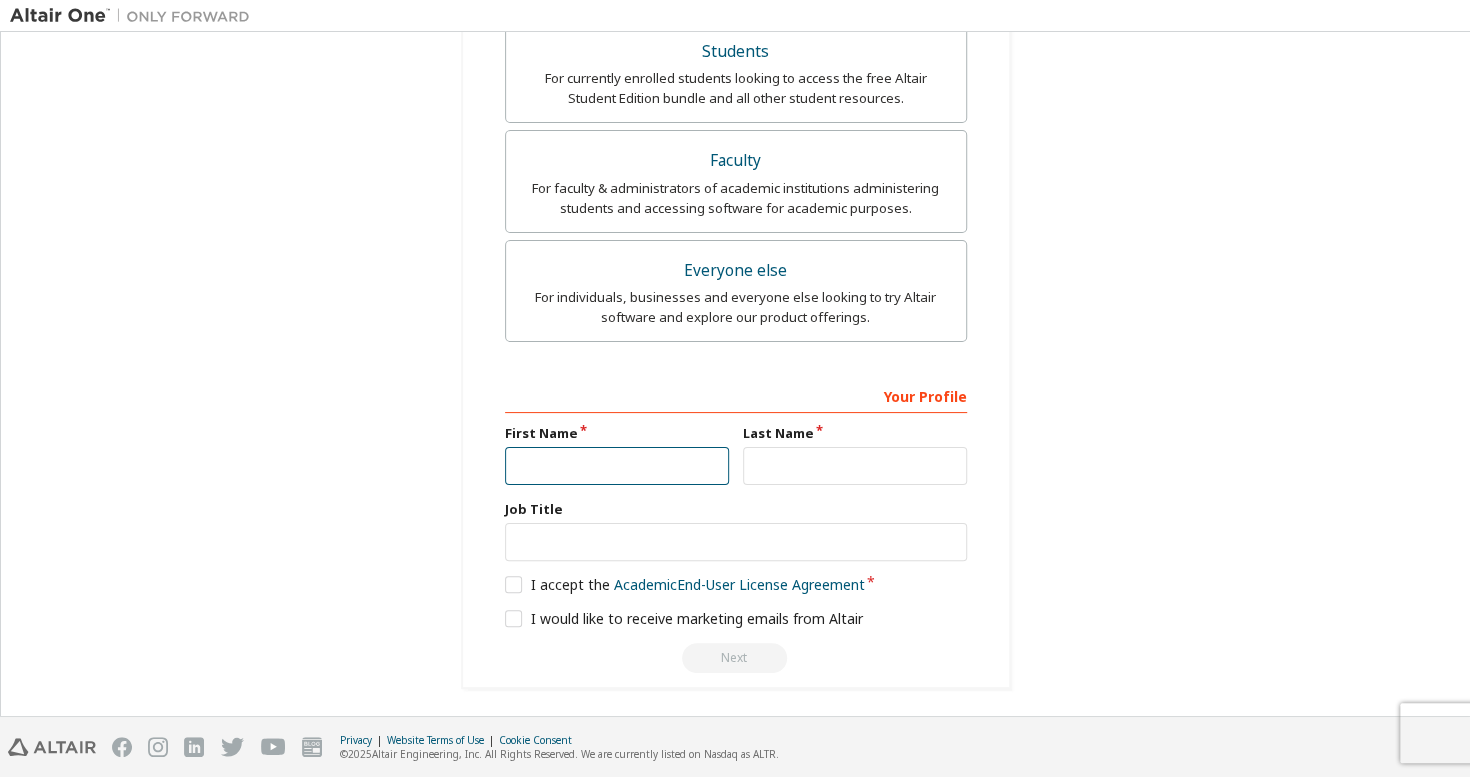 click at bounding box center (617, 466) 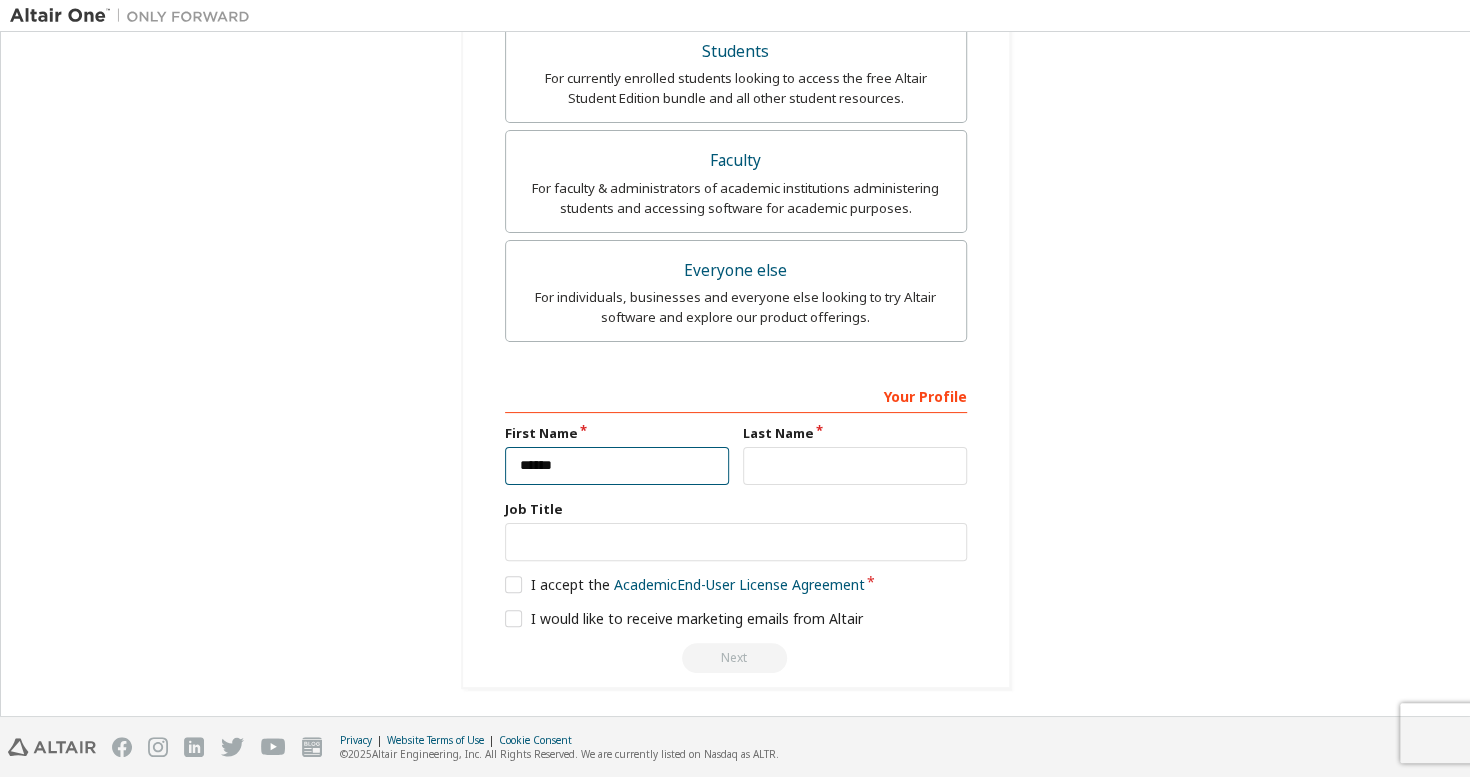 type on "******" 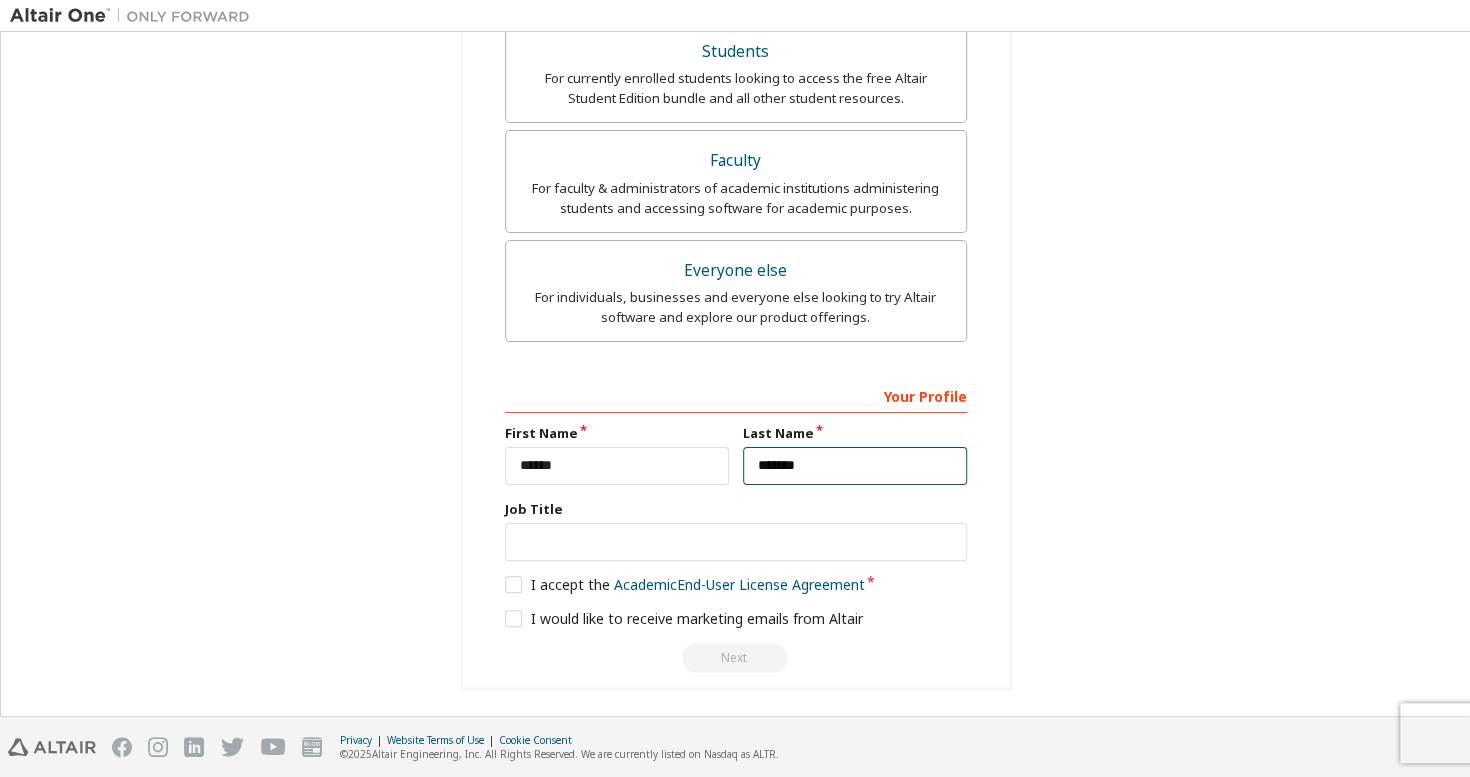 type on "*******" 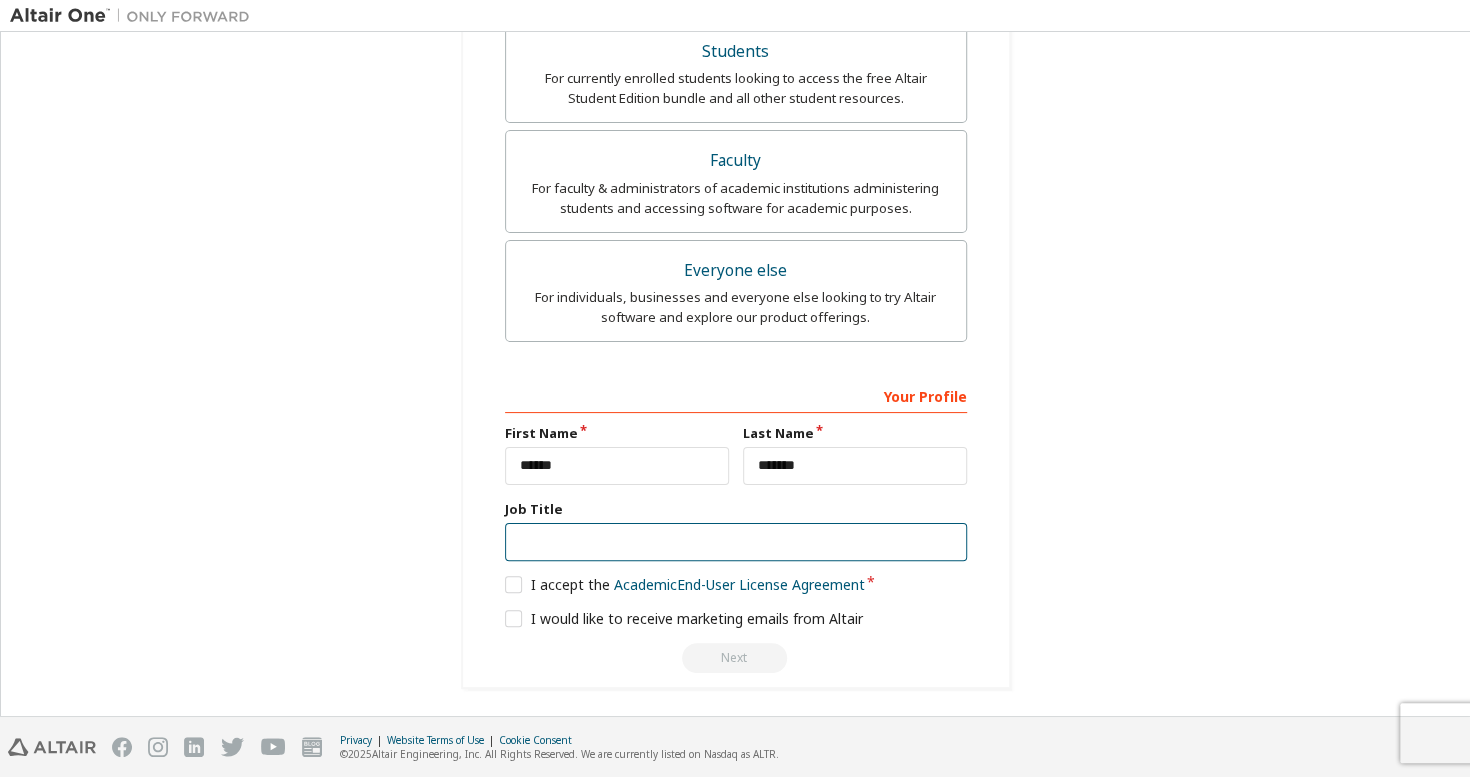 click at bounding box center (736, 542) 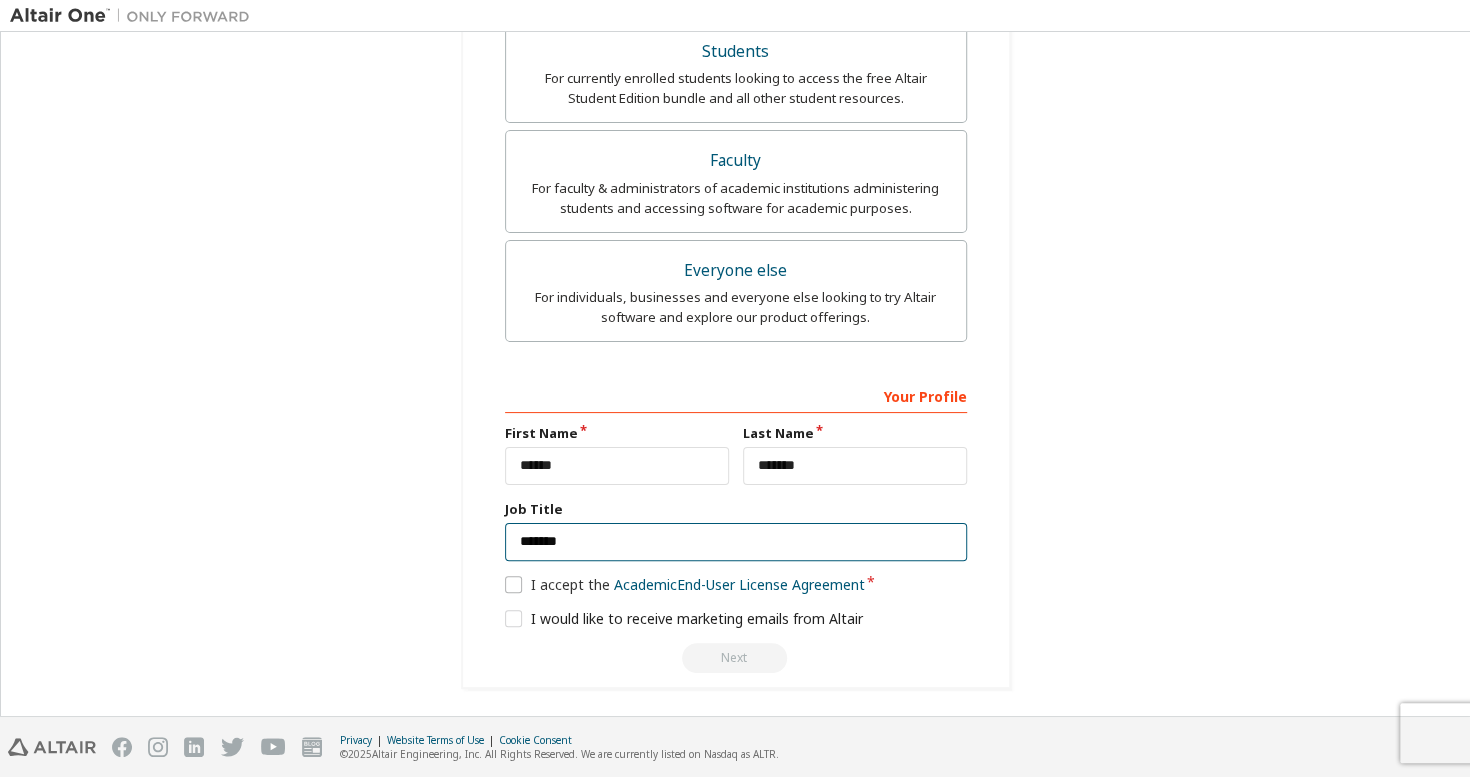 type on "*******" 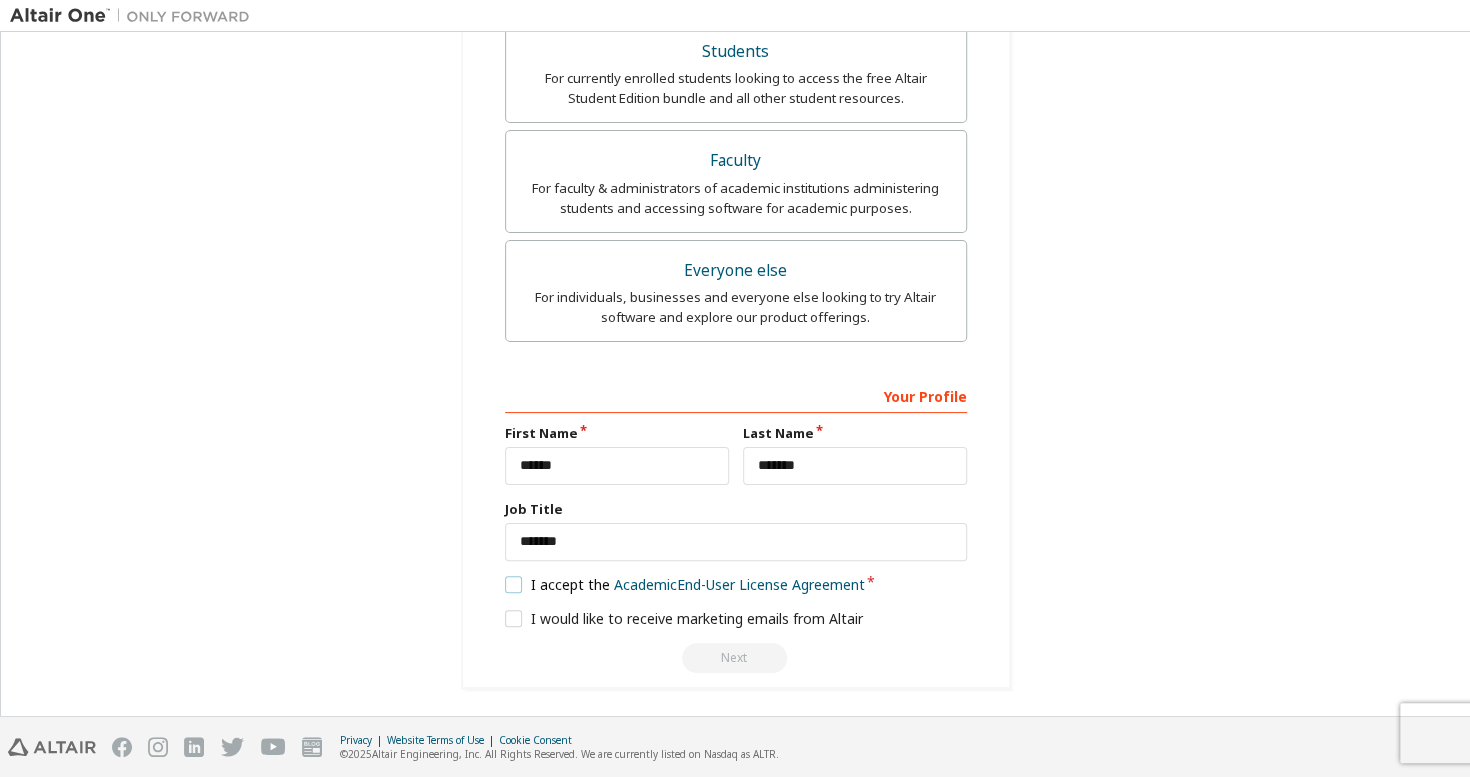 click on "I accept the   Academic   End-User License Agreement" at bounding box center [685, 584] 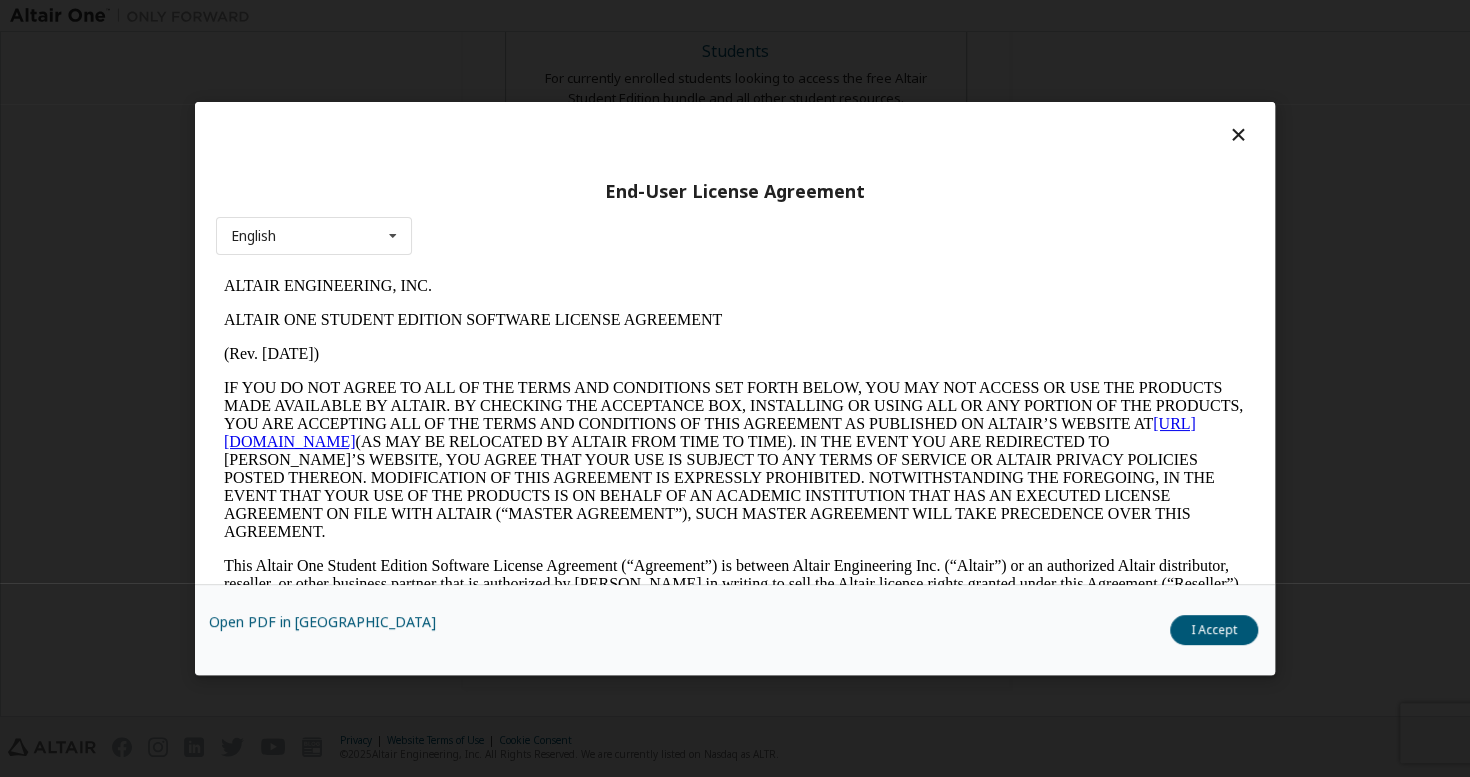 scroll, scrollTop: 0, scrollLeft: 0, axis: both 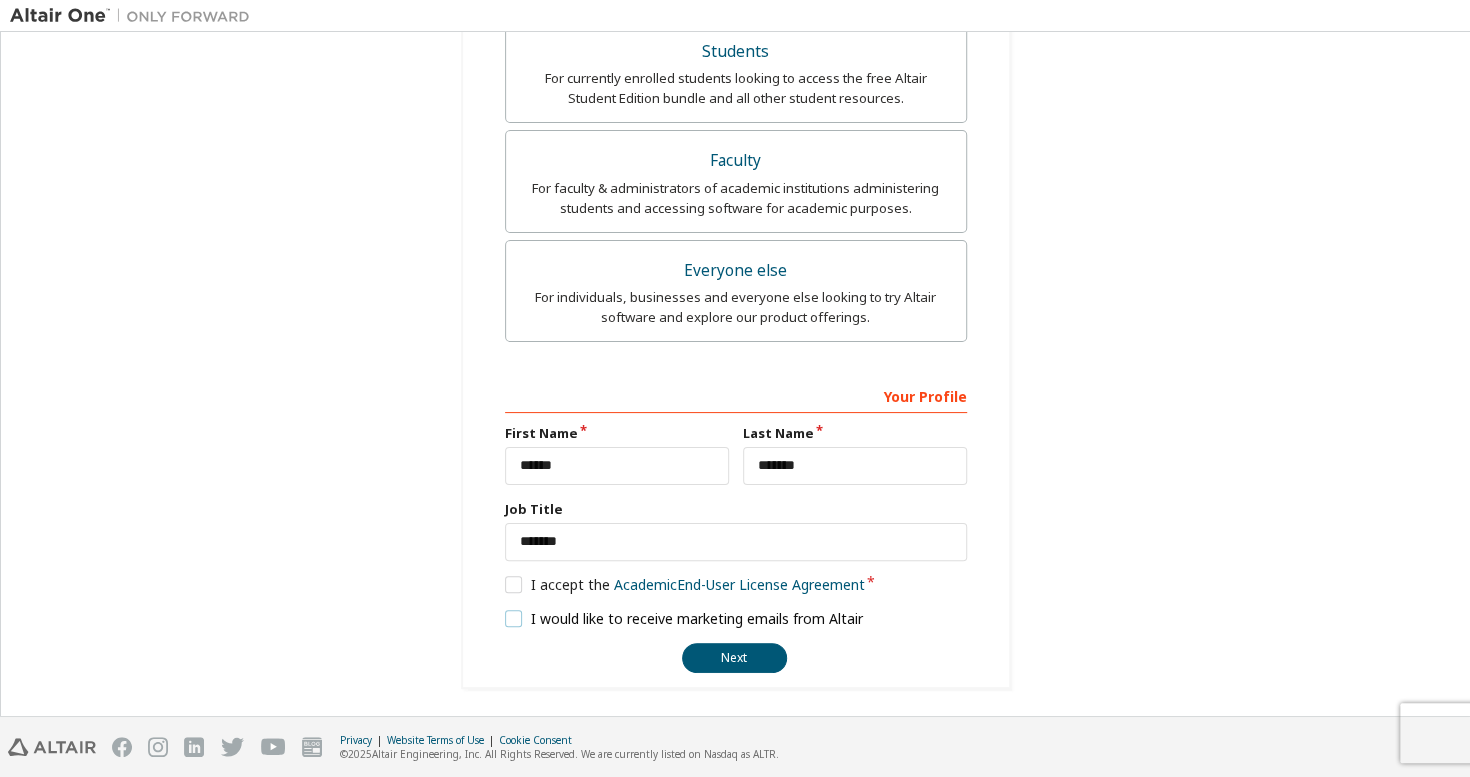 click on "I would like to receive marketing emails from Altair" at bounding box center (684, 618) 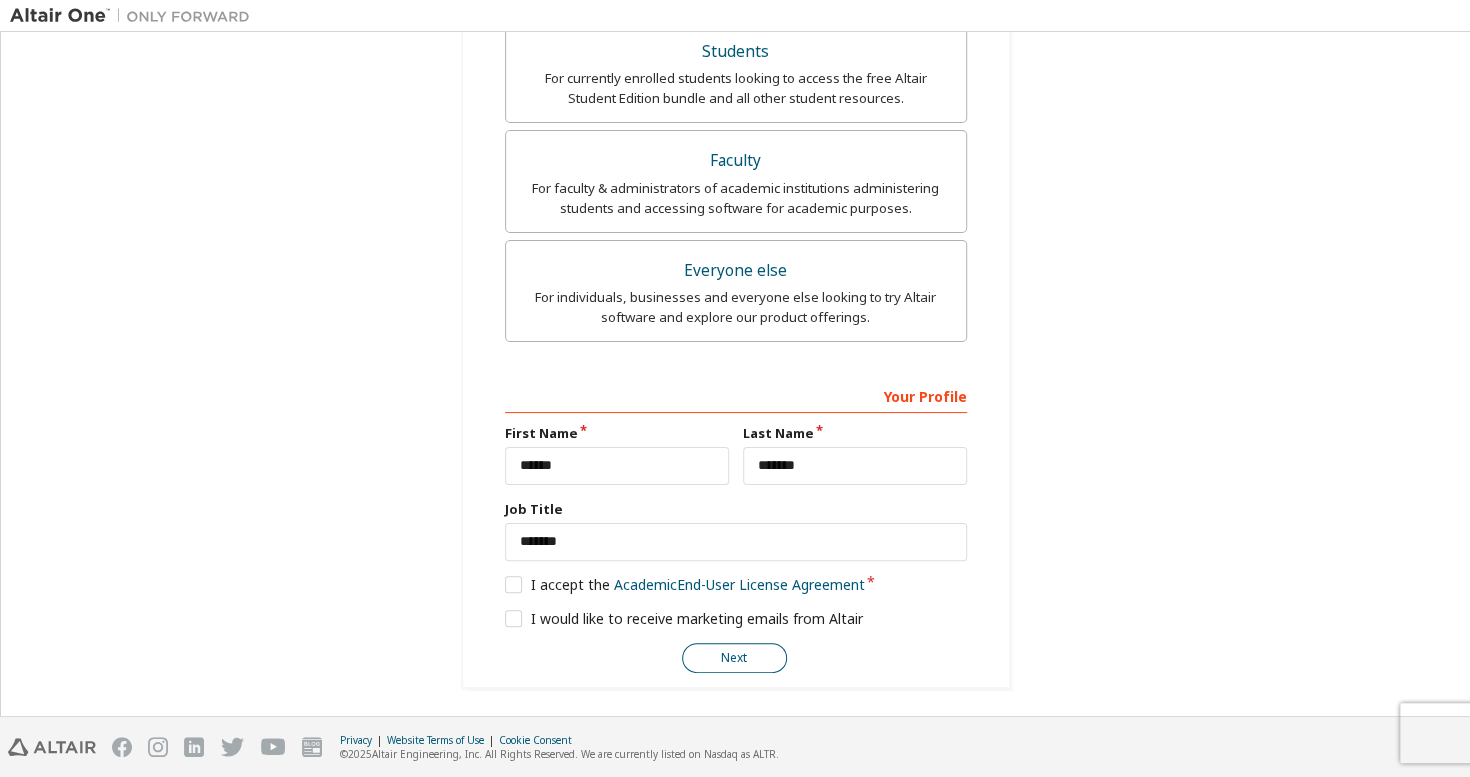 click on "Next" at bounding box center (734, 658) 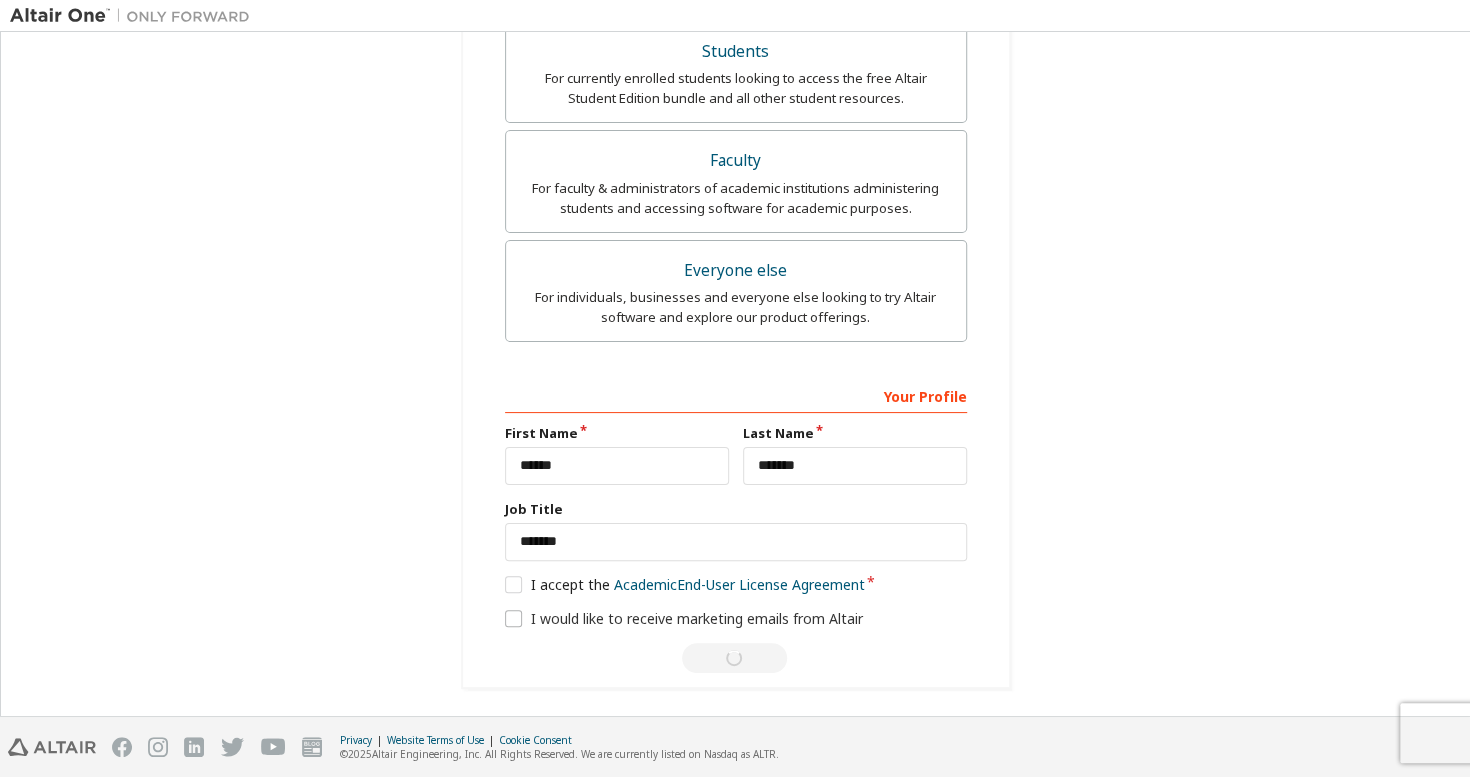 scroll, scrollTop: 0, scrollLeft: 0, axis: both 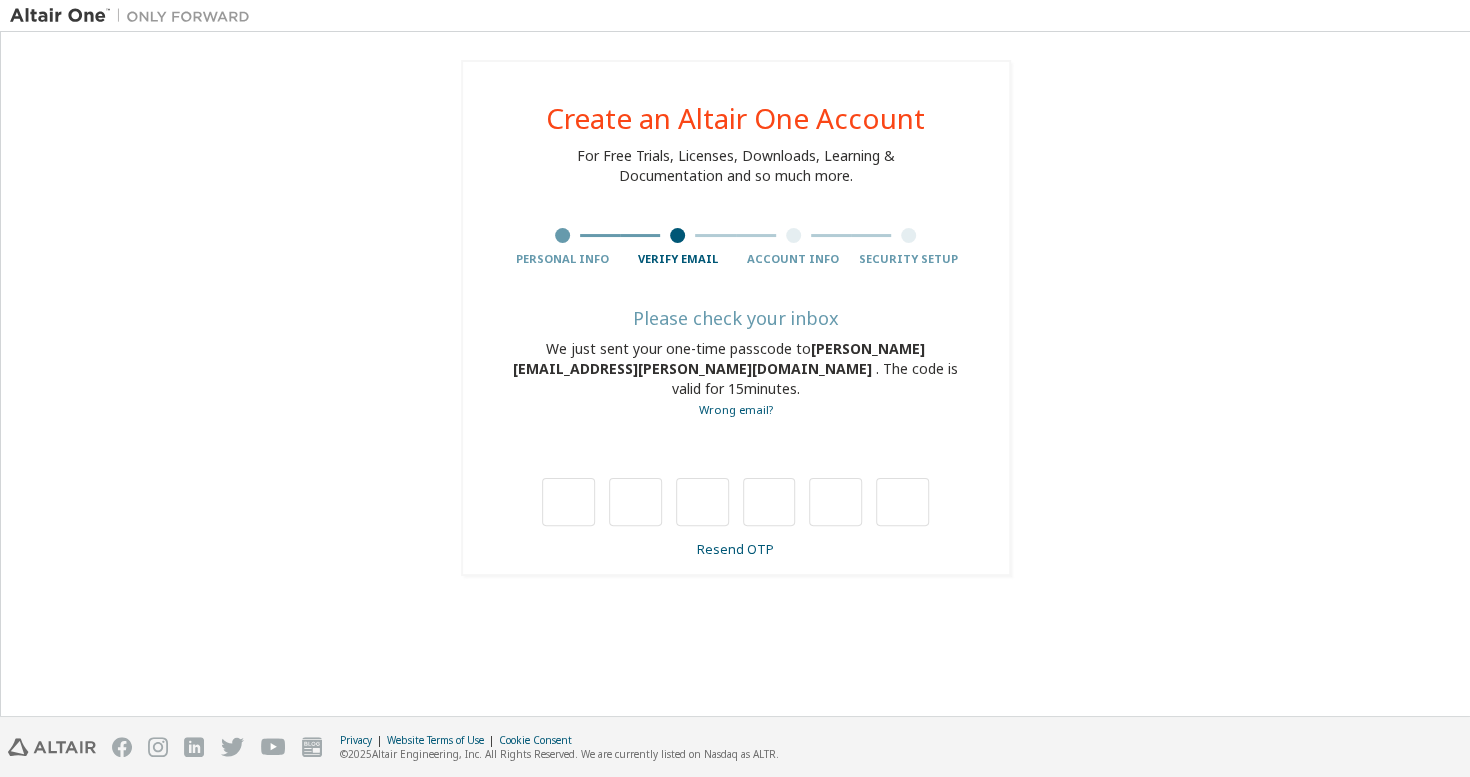type on "*" 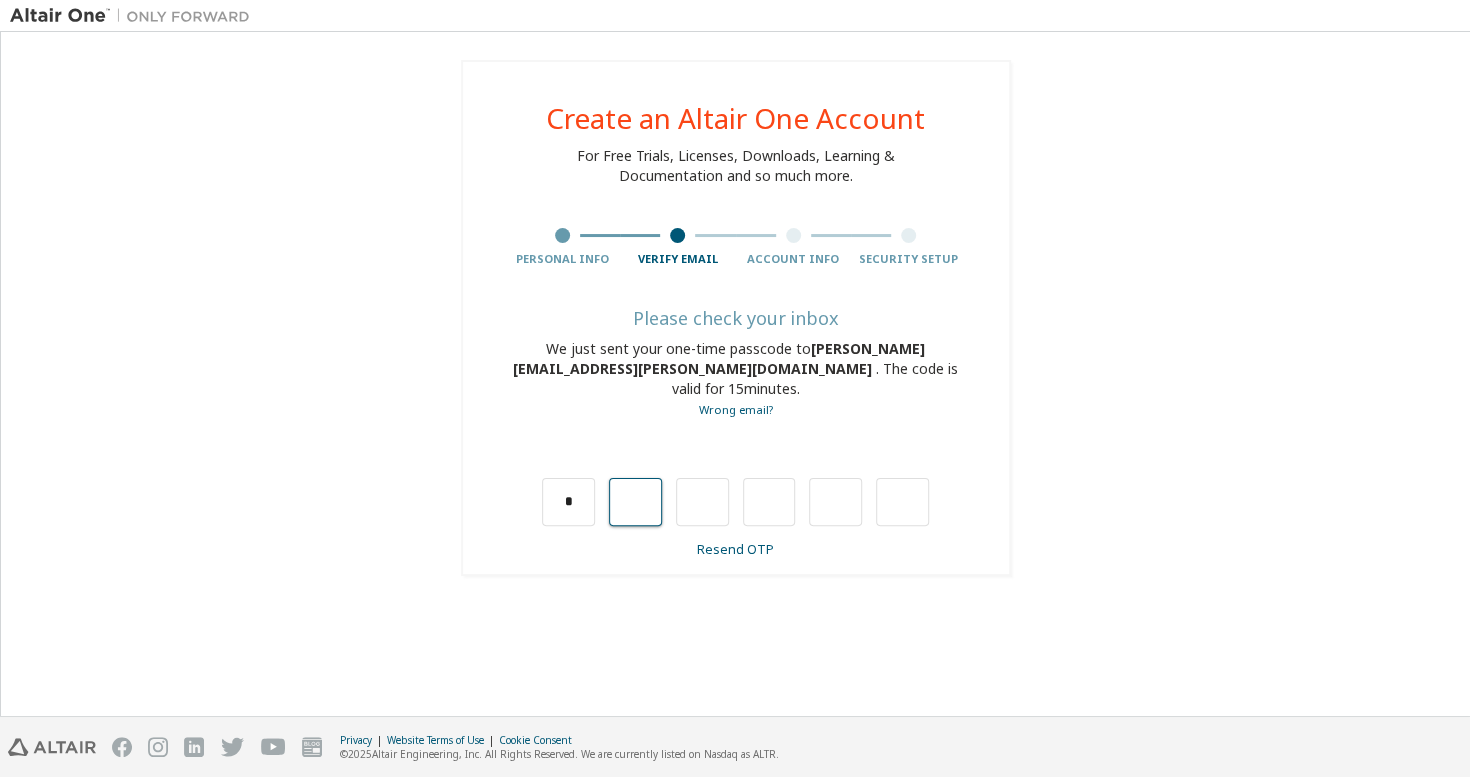 type on "*" 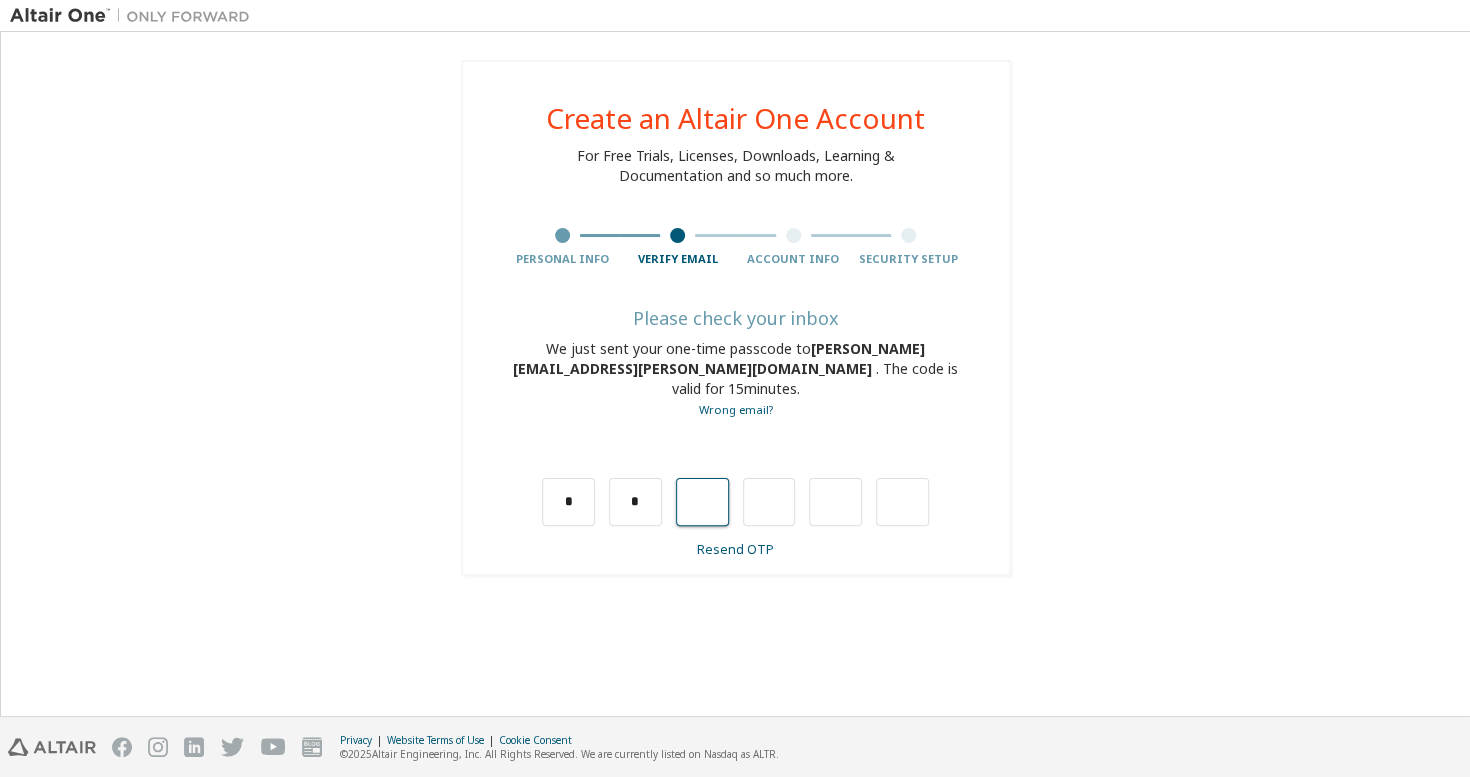 type on "*" 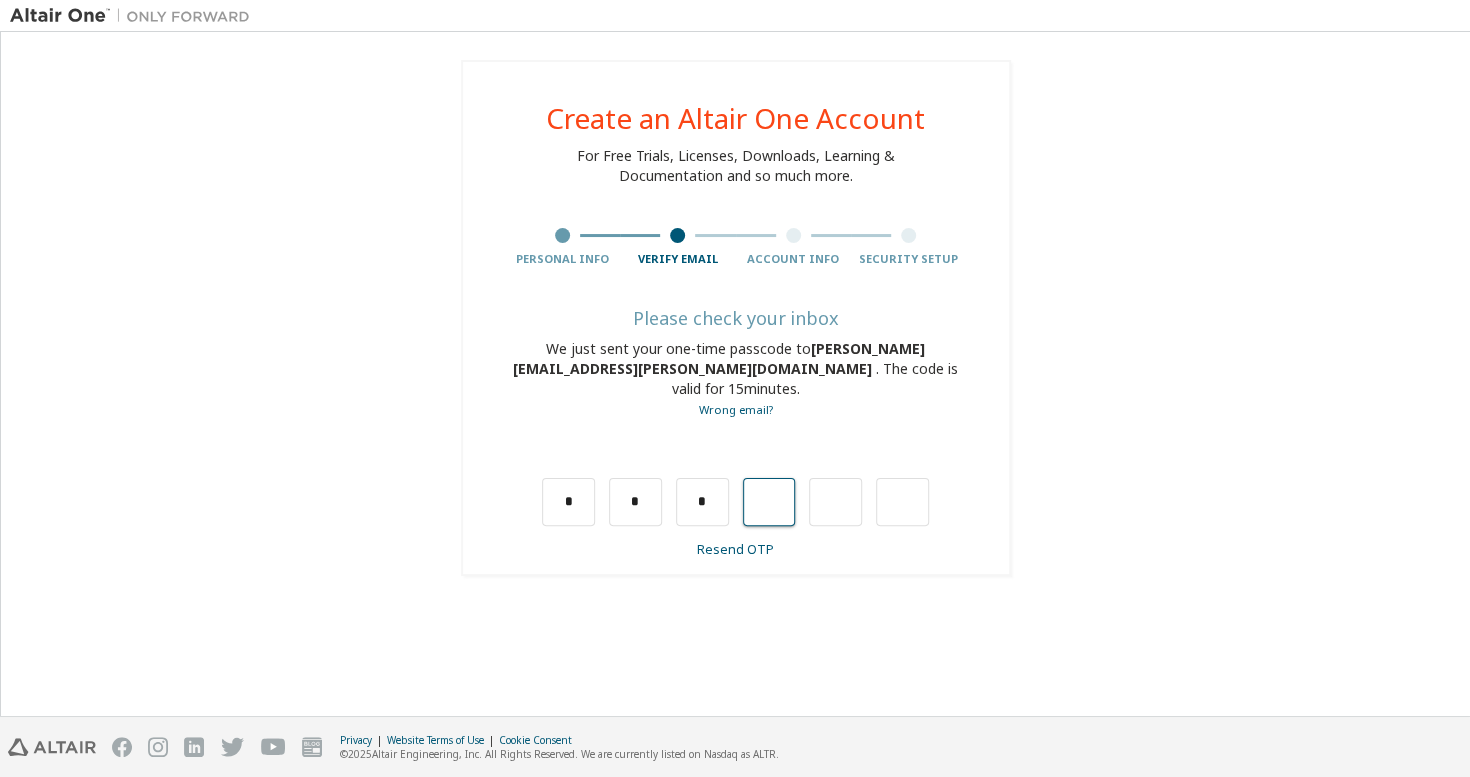 type on "*" 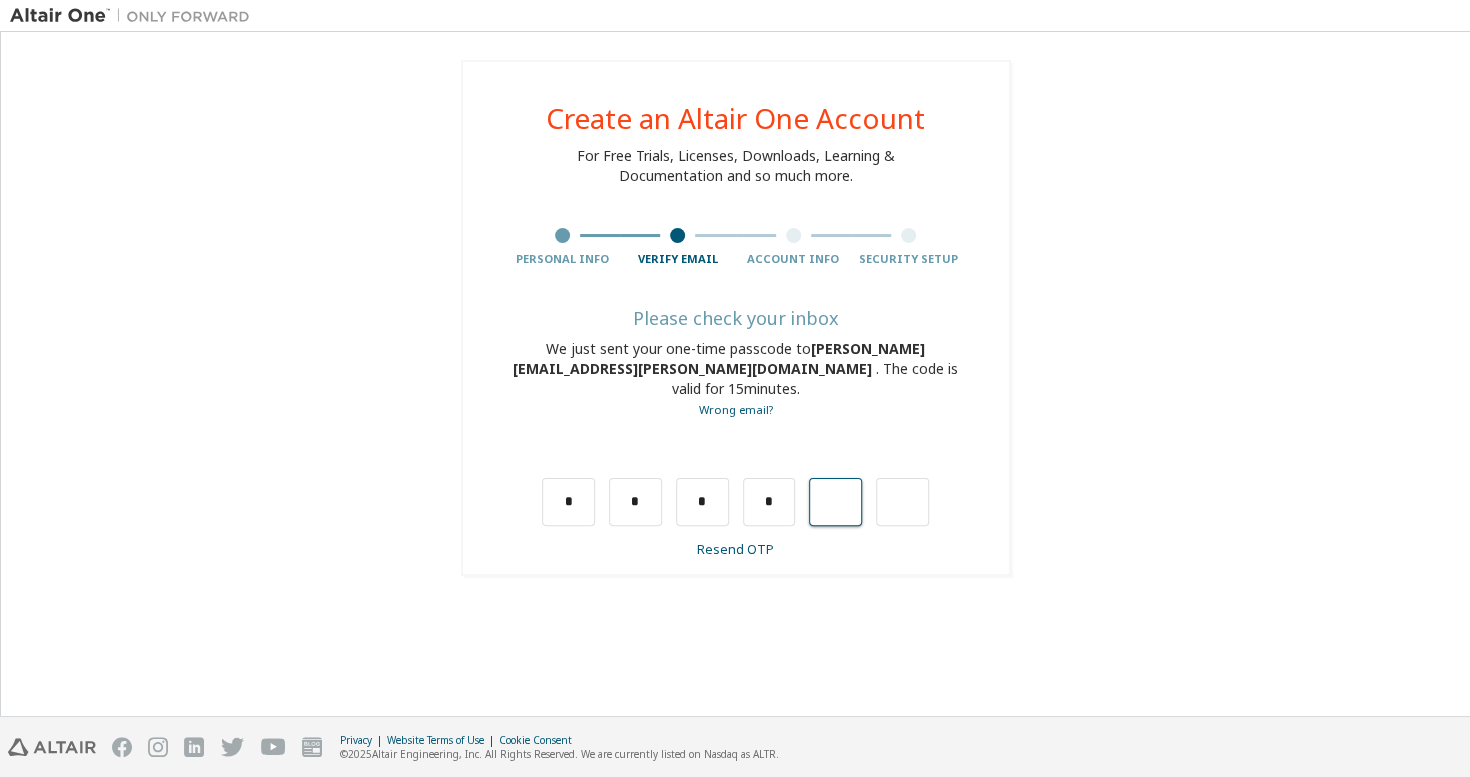 type on "*" 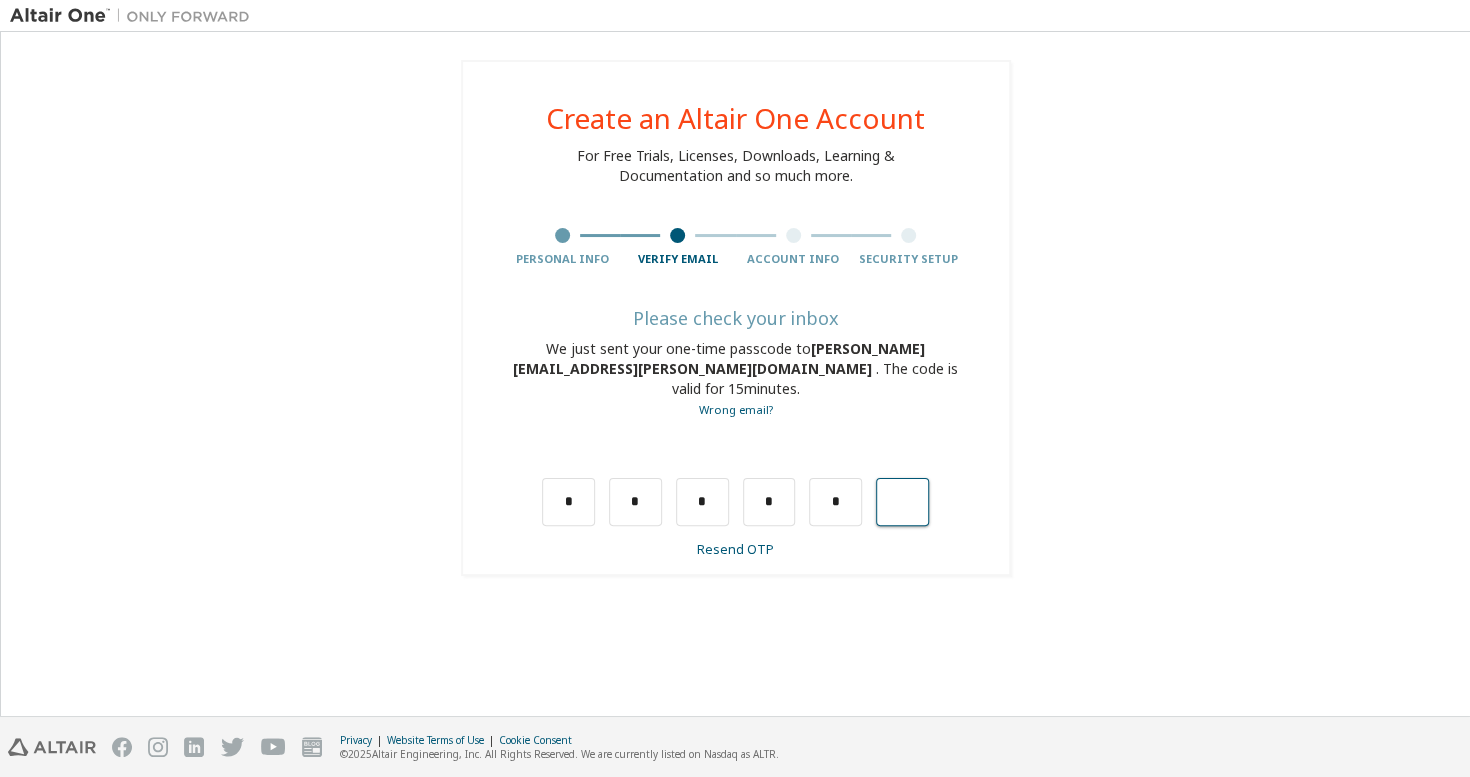 type on "*" 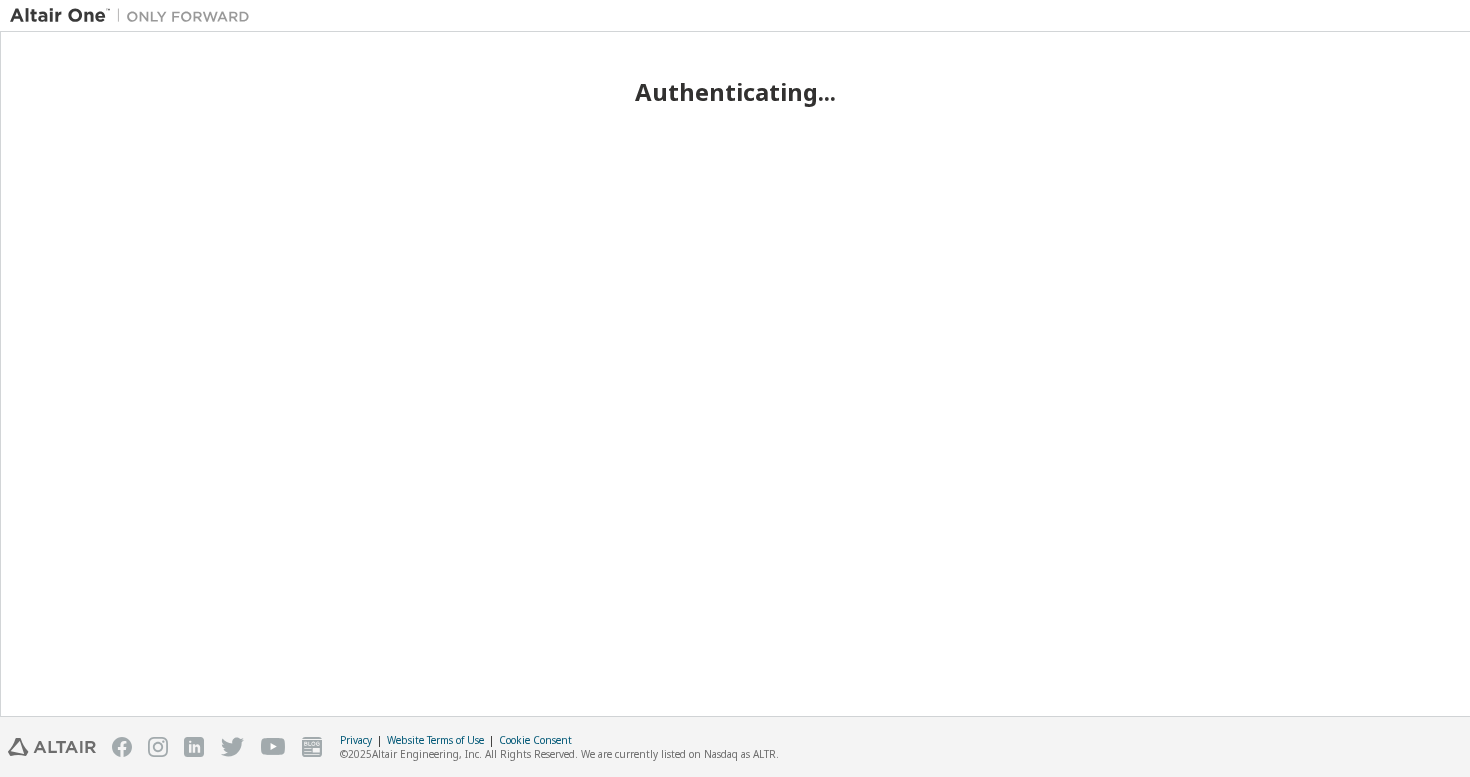 scroll, scrollTop: 0, scrollLeft: 0, axis: both 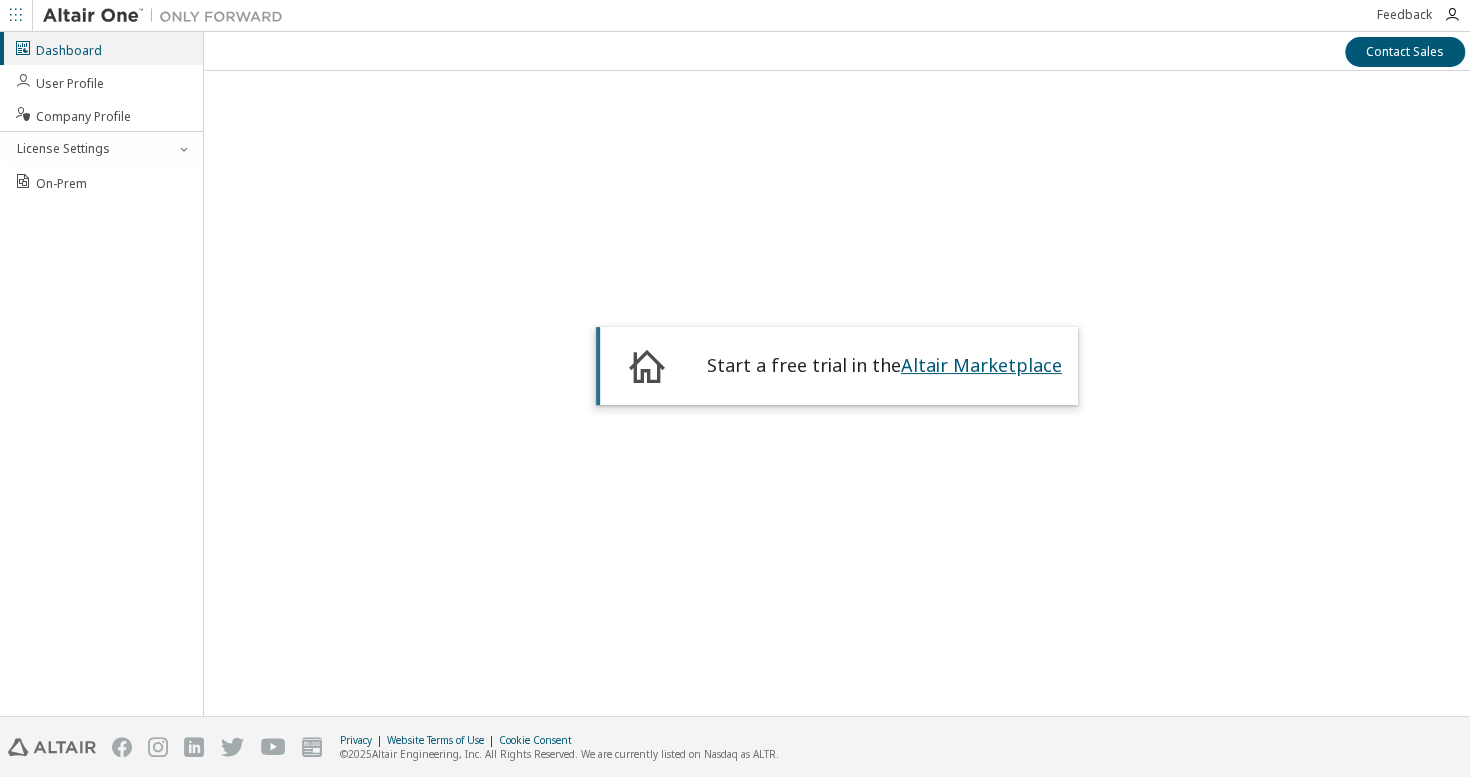 click on "Altair Marketplace" at bounding box center (981, 365) 